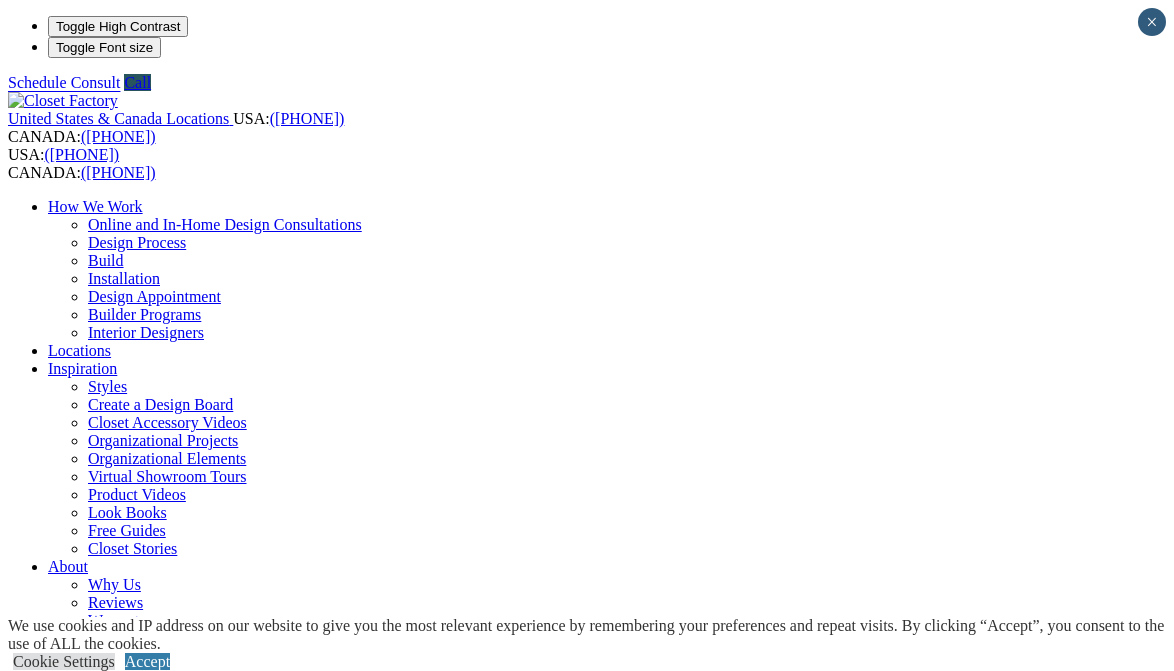 scroll, scrollTop: 0, scrollLeft: 0, axis: both 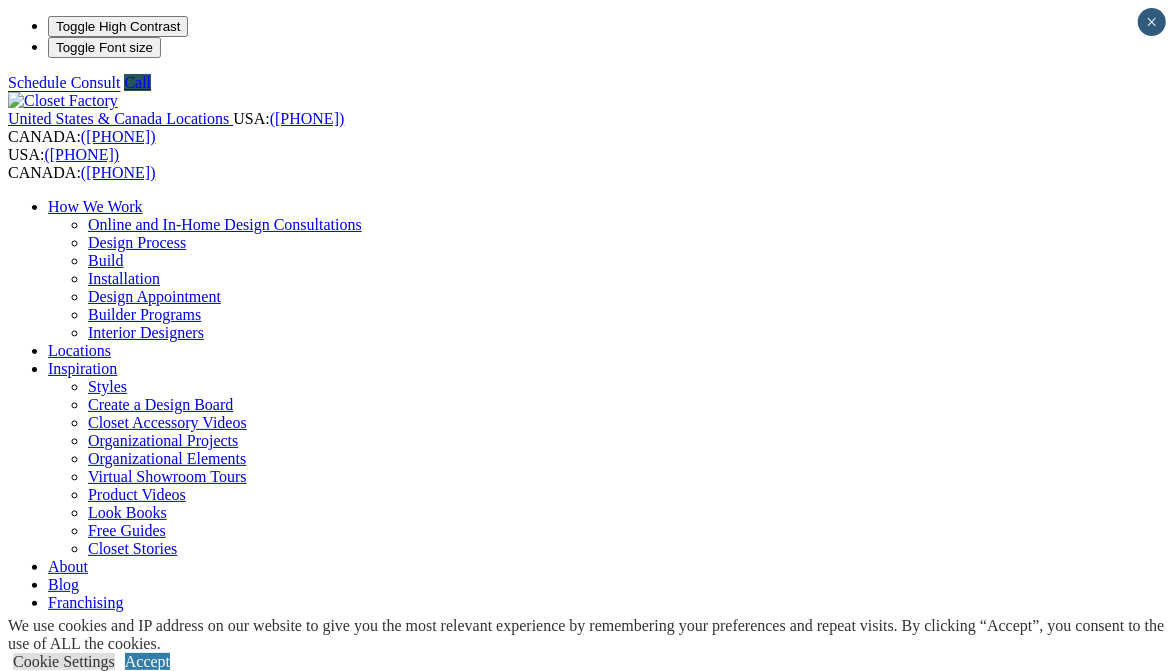 click on "Virtual Showroom Tours" at bounding box center (167, 476) 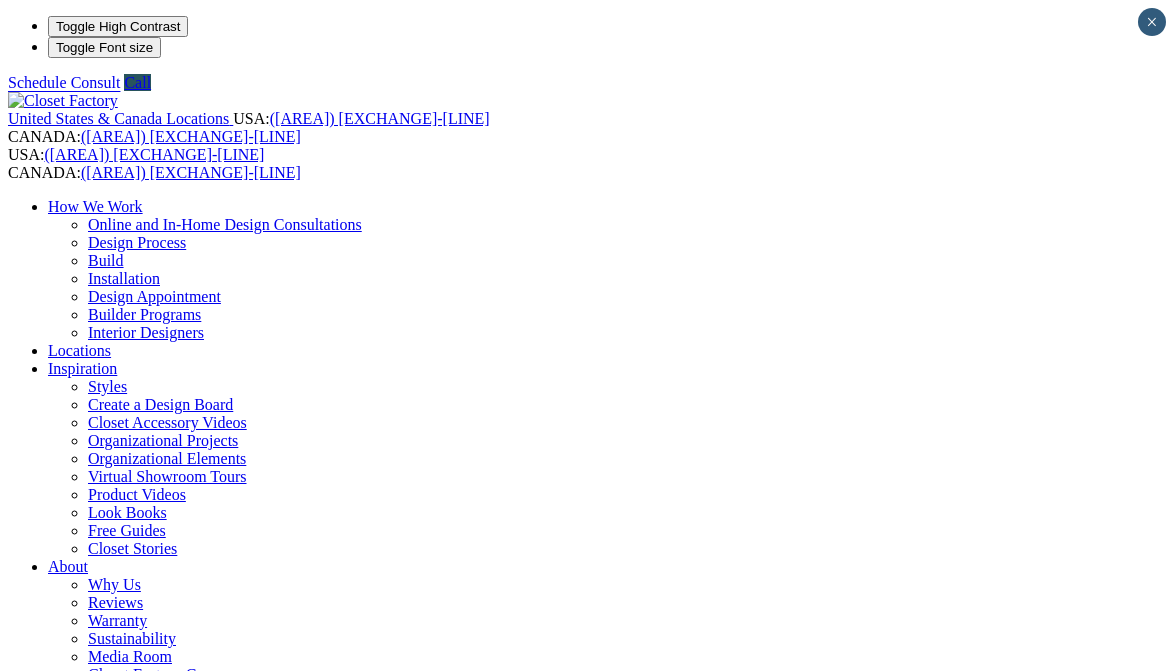 scroll, scrollTop: 0, scrollLeft: 0, axis: both 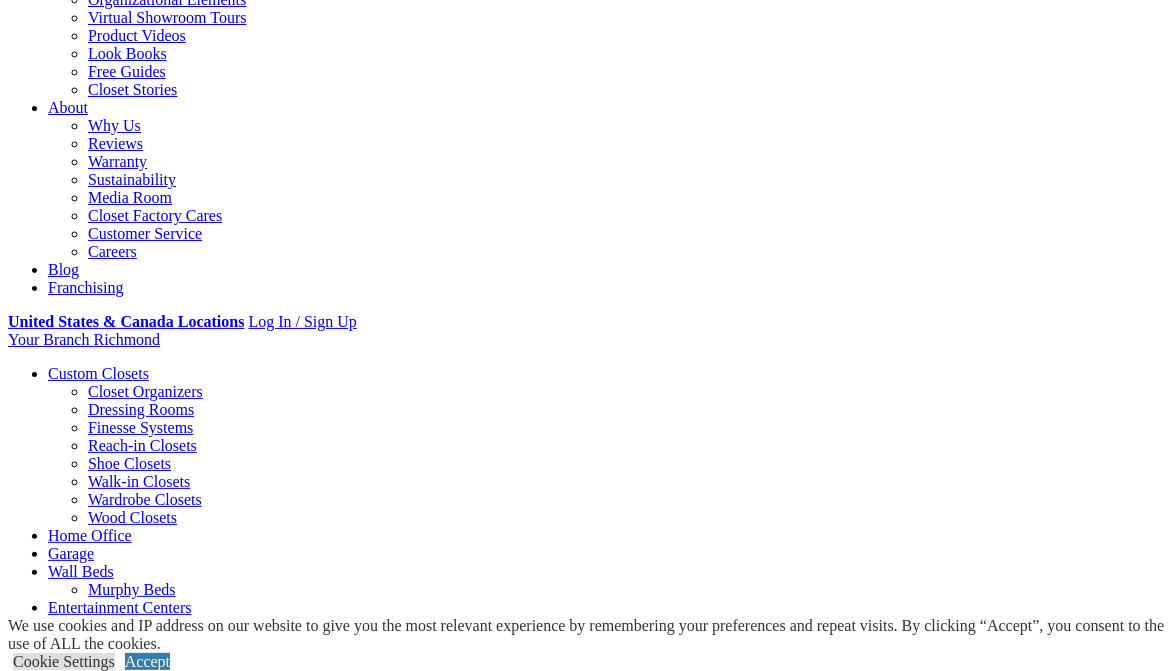 click at bounding box center [1508, 3405] 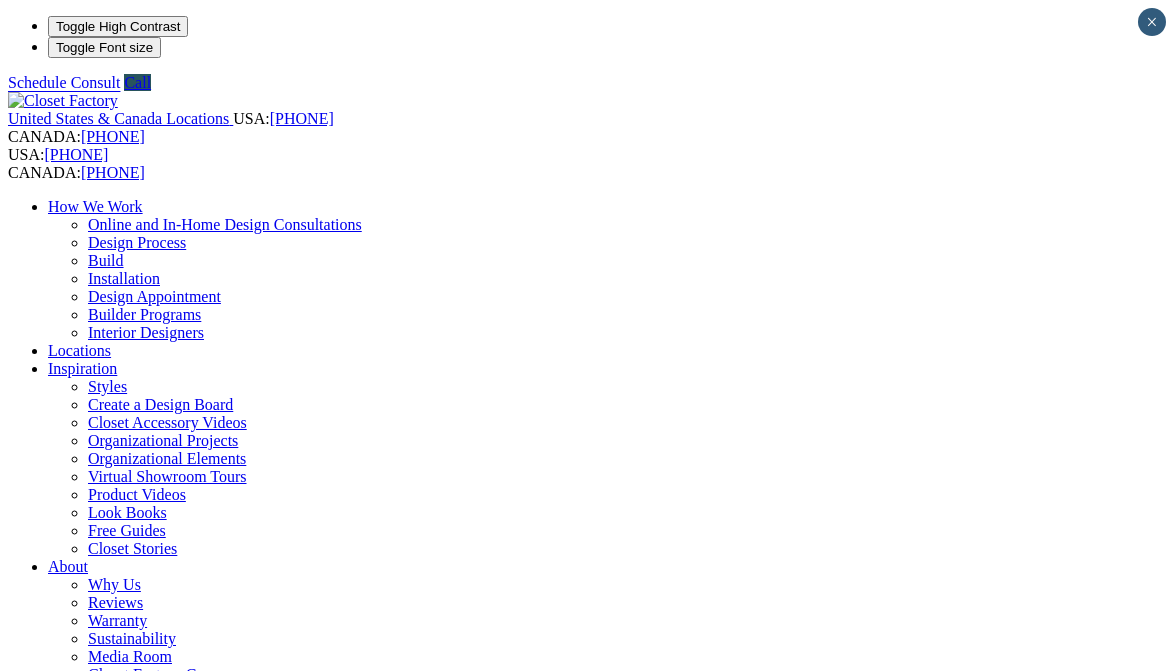 scroll, scrollTop: 0, scrollLeft: 0, axis: both 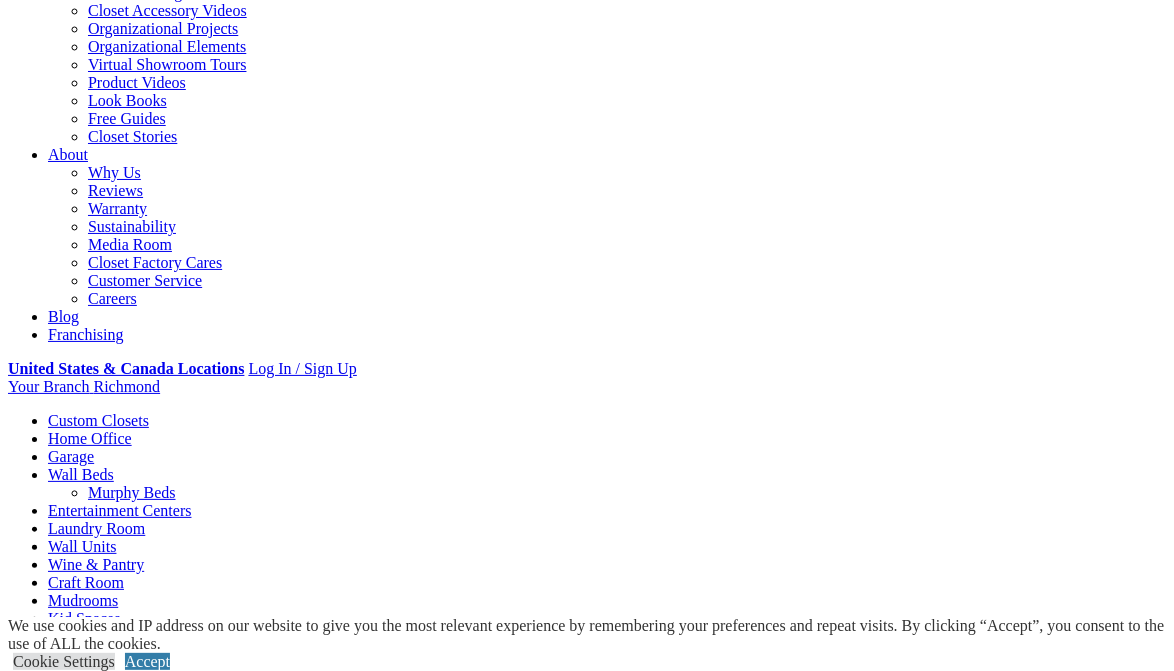 click on "Look Books" at bounding box center [127, 100] 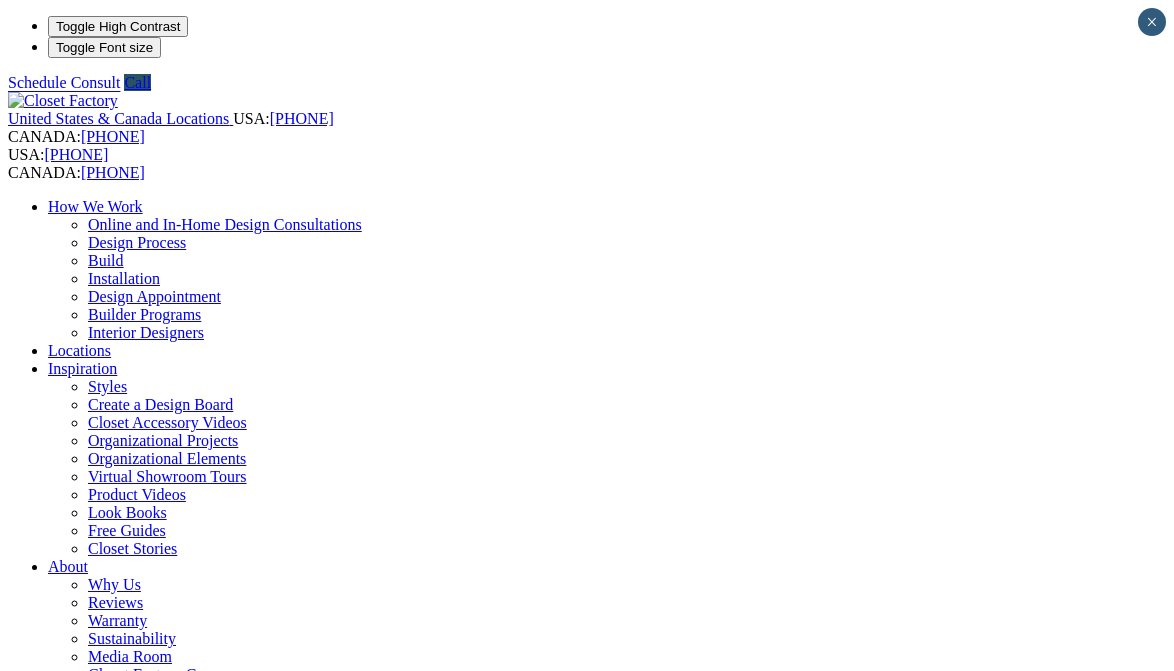 scroll, scrollTop: 0, scrollLeft: 0, axis: both 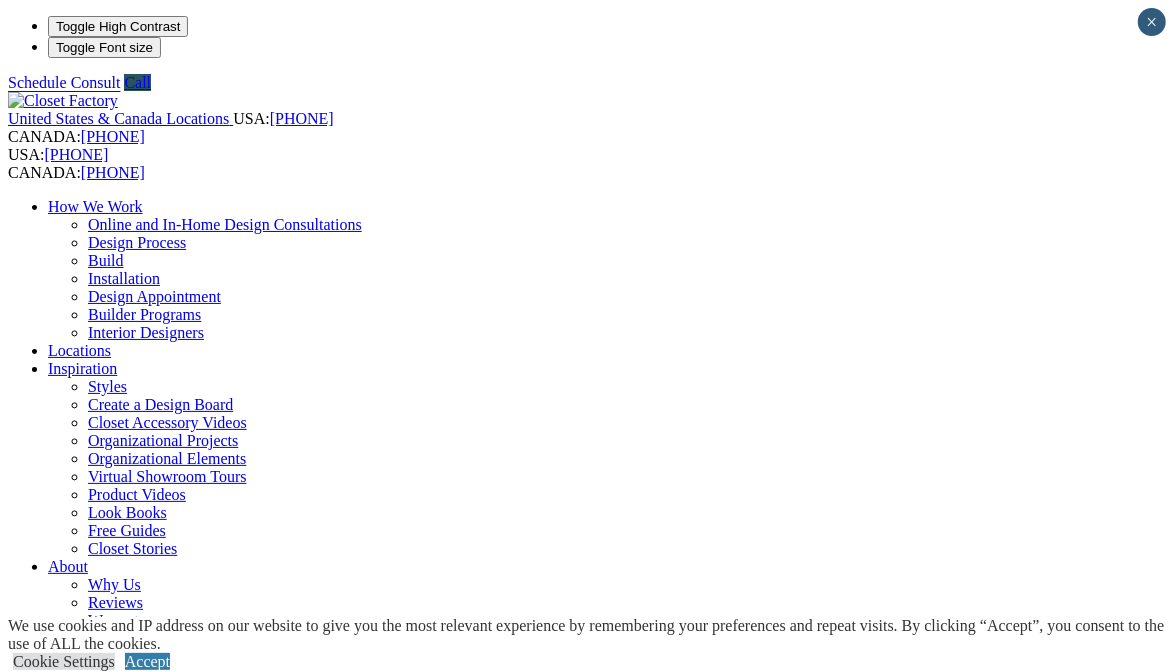 click on "Allentown
Bob Focht
I am a degreed engineer with a passion for making things, particularly cabinetry. The fun ...															 Read More Boston
Veronica Leone
...															 Read More
Rebecca Connelly
Communication is the key success. Together, you and I will collaborate, create and bring...															 Read More
Margaret Milano
As a Custom Closet Designer with over 10 years of experience, I truly love meeting new cli...															 Read More Cleveland
Cassie Griffin
My name is Cassie Griffin. I am passionate about making lives easier with org...															 Read More
SueAnn Ochenas
I am SueAnn Ochenas and I have loved my job at Closet Factory since 2003. I have found one...															 Read More
Stephanie Chiuchiarelli
After graduating from Mercyhurst University with a degree in Interior Design, I hoped to f...															 Read More
Beth Patrick
Read More
Anna Fitzgerald" at bounding box center (587, 9491) 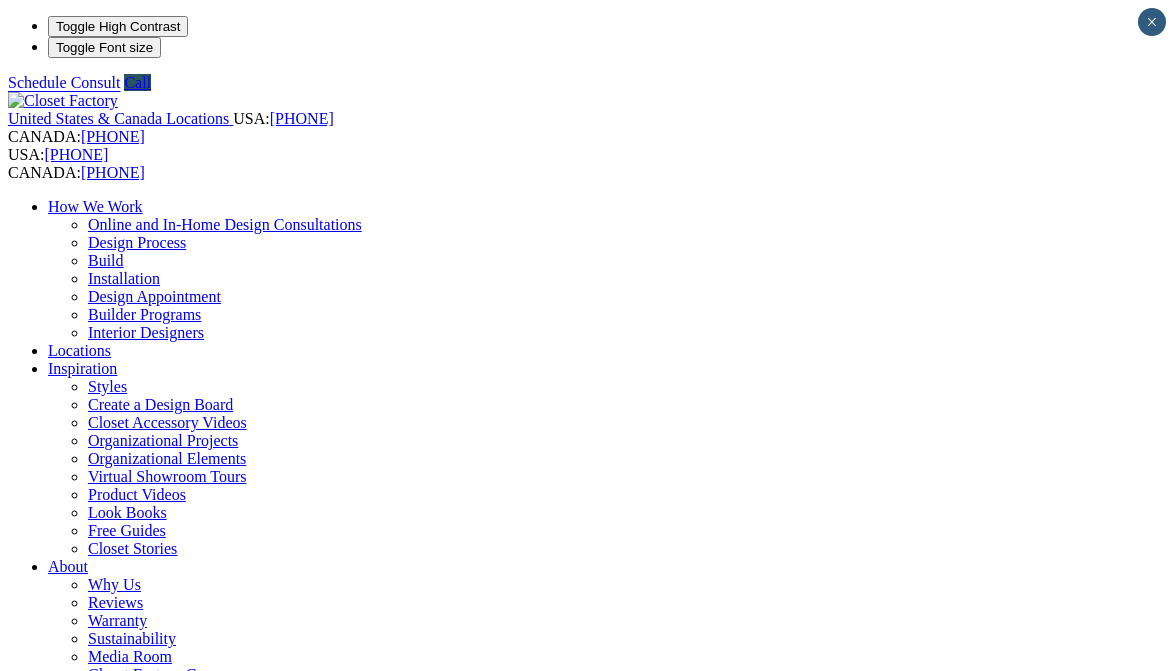 scroll, scrollTop: 0, scrollLeft: 0, axis: both 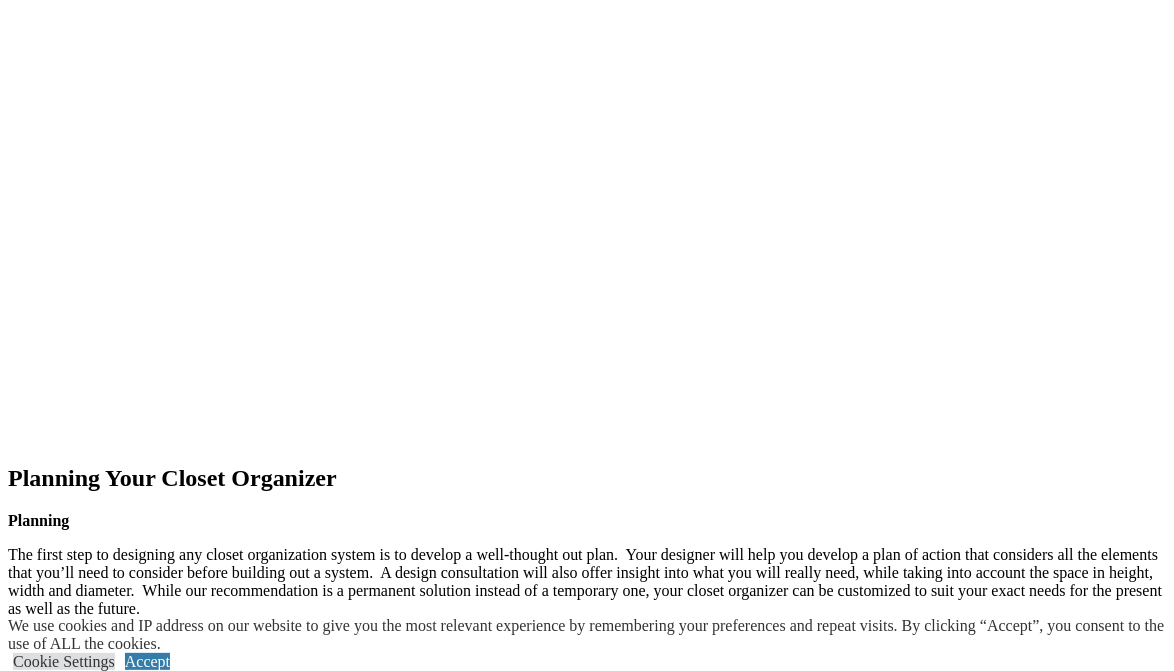 click on "next" at bounding box center [587, 2736] 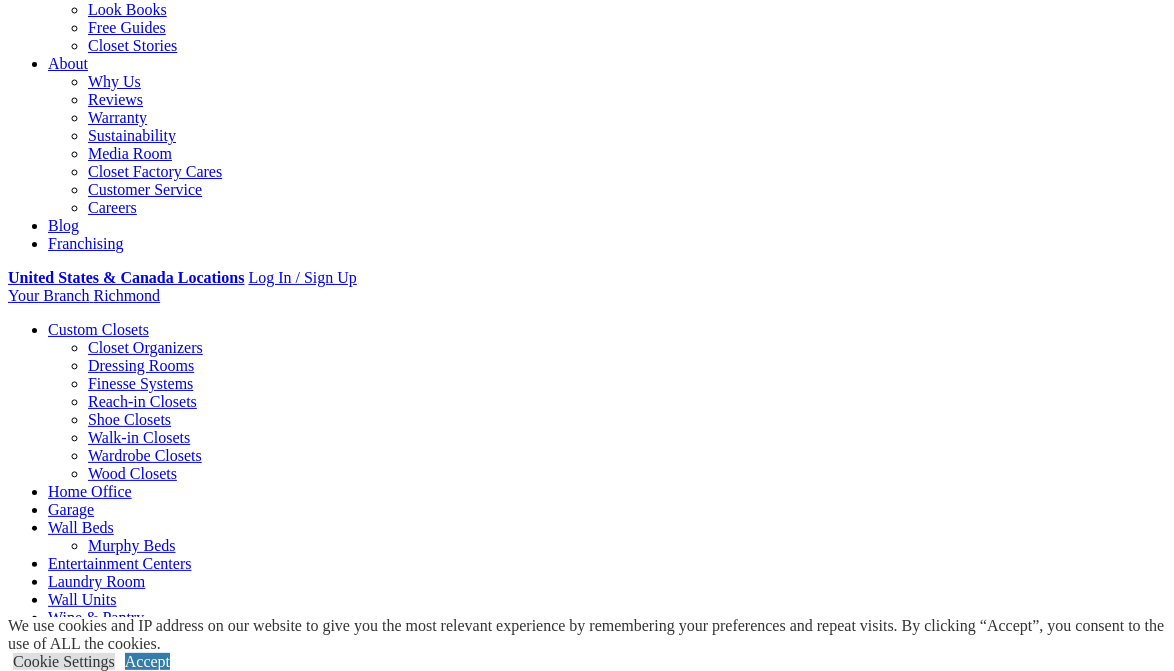 scroll, scrollTop: 0, scrollLeft: 0, axis: both 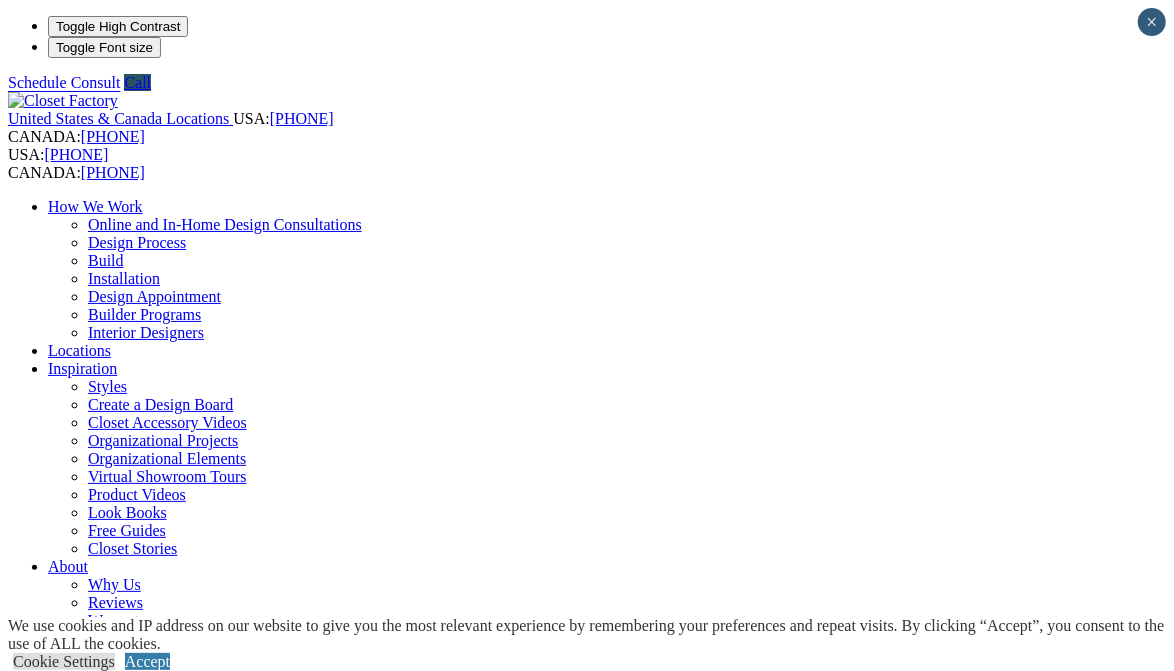 click on "Look Books" at bounding box center (127, 512) 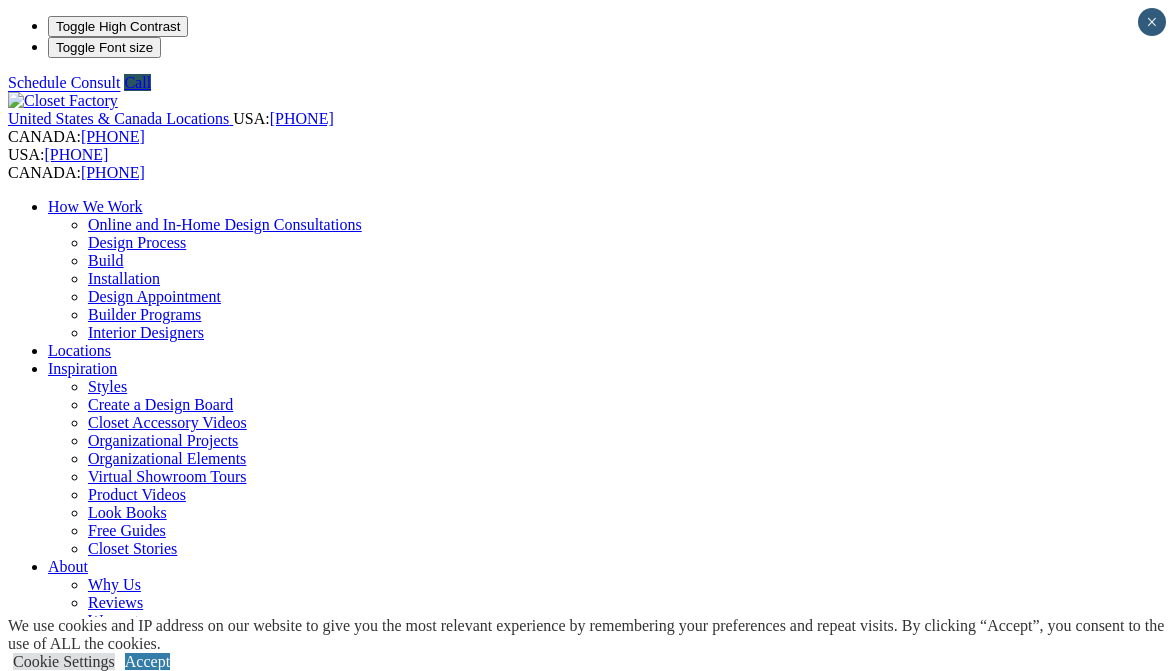 scroll, scrollTop: 0, scrollLeft: 0, axis: both 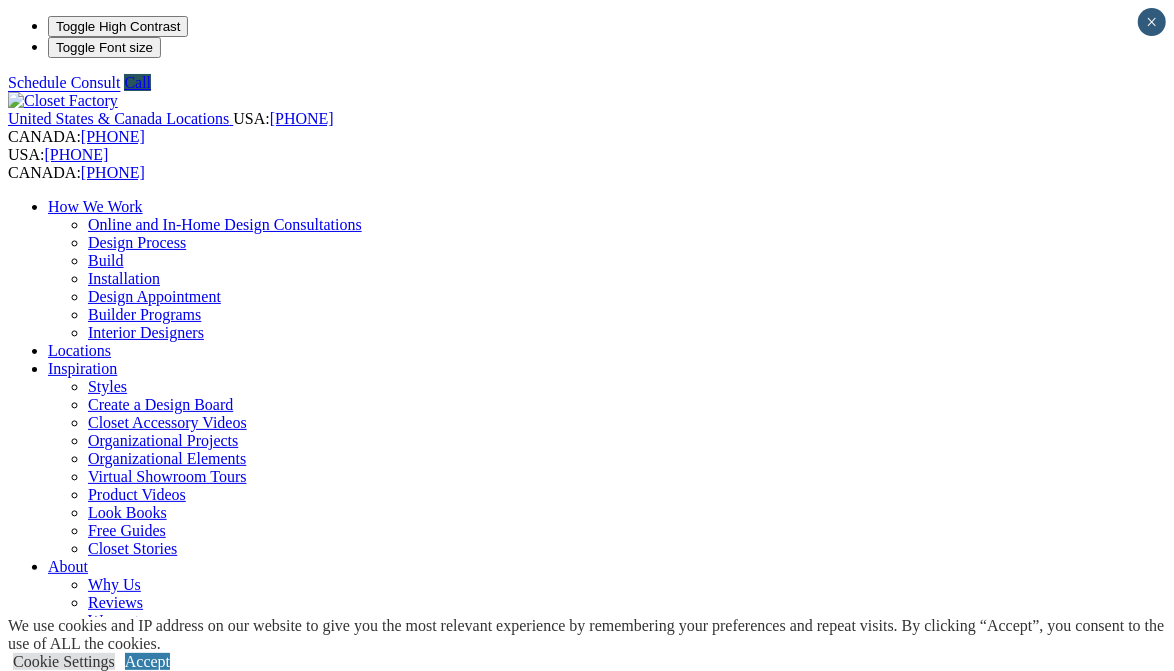 click at bounding box center [162, 1626] 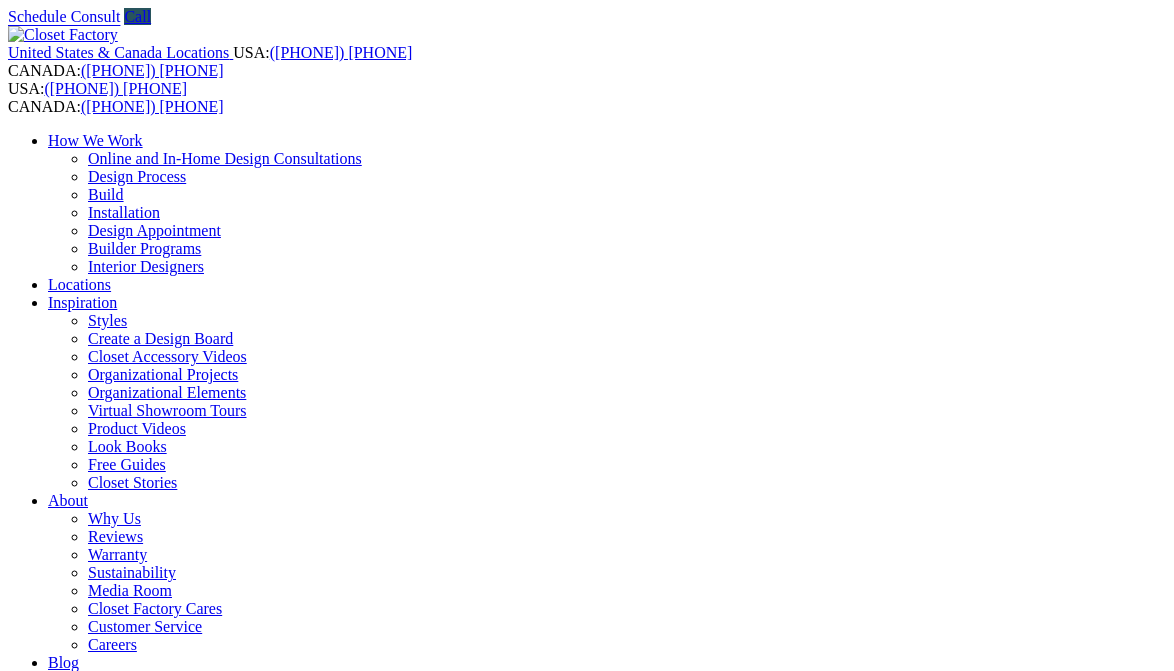 scroll, scrollTop: 0, scrollLeft: 0, axis: both 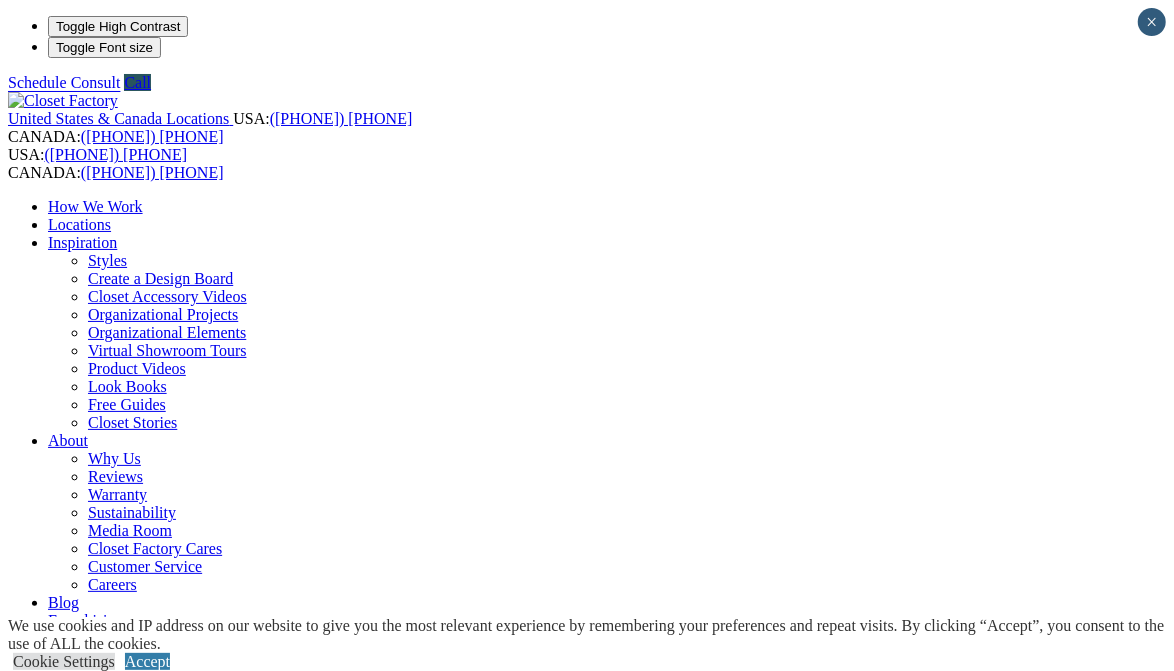 click on "Closet Stories" at bounding box center (132, 422) 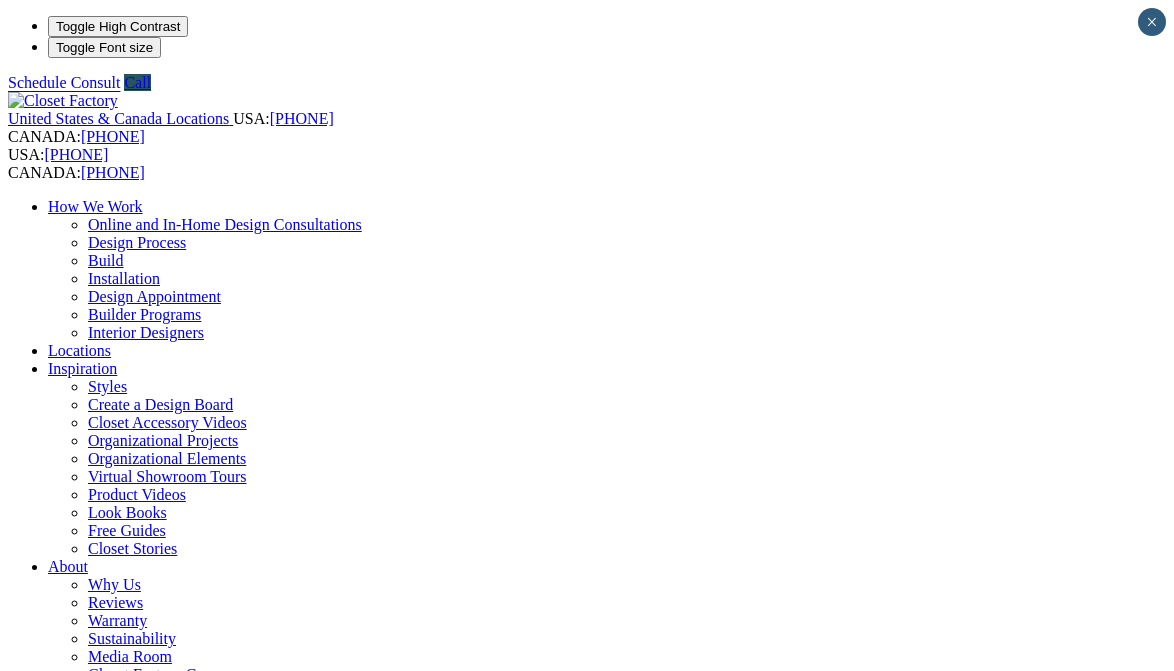scroll, scrollTop: 0, scrollLeft: 0, axis: both 